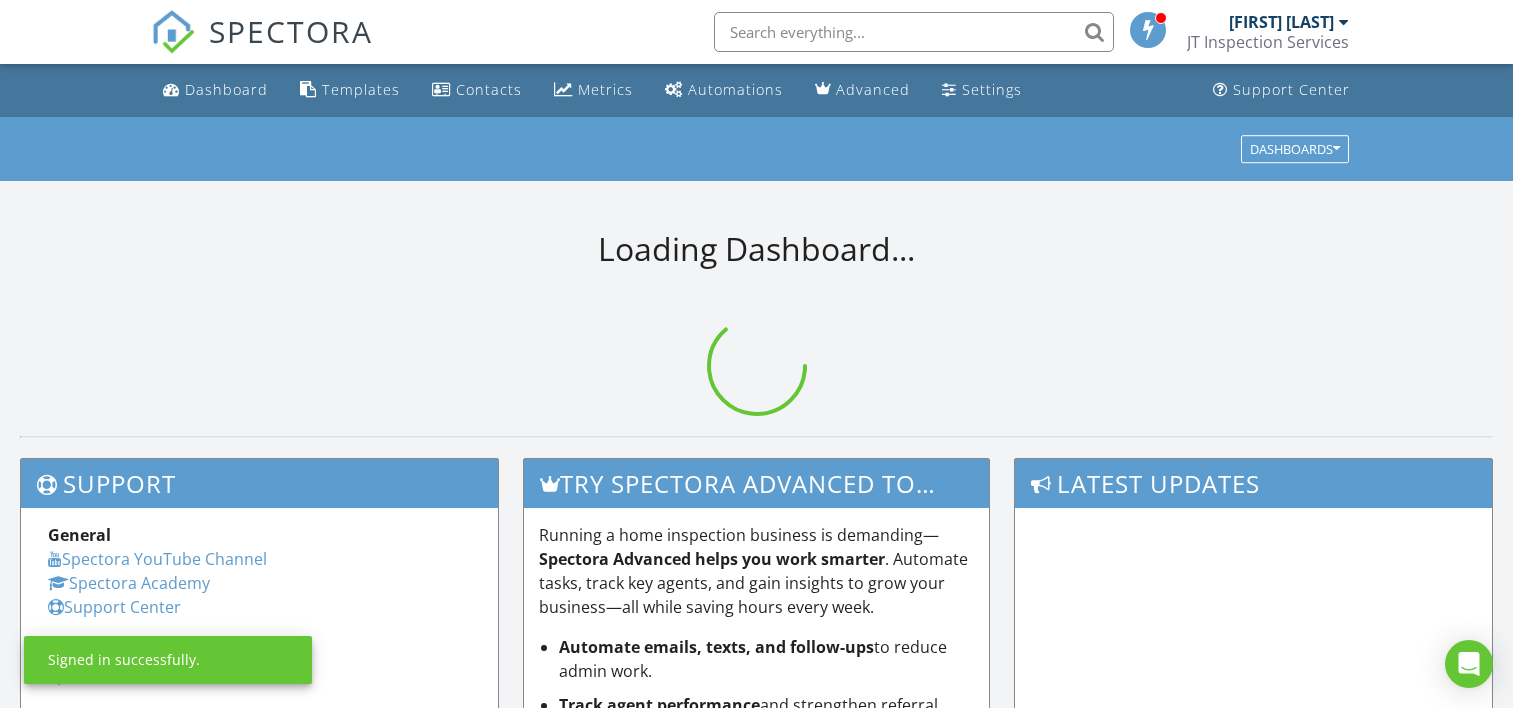 scroll, scrollTop: 0, scrollLeft: 0, axis: both 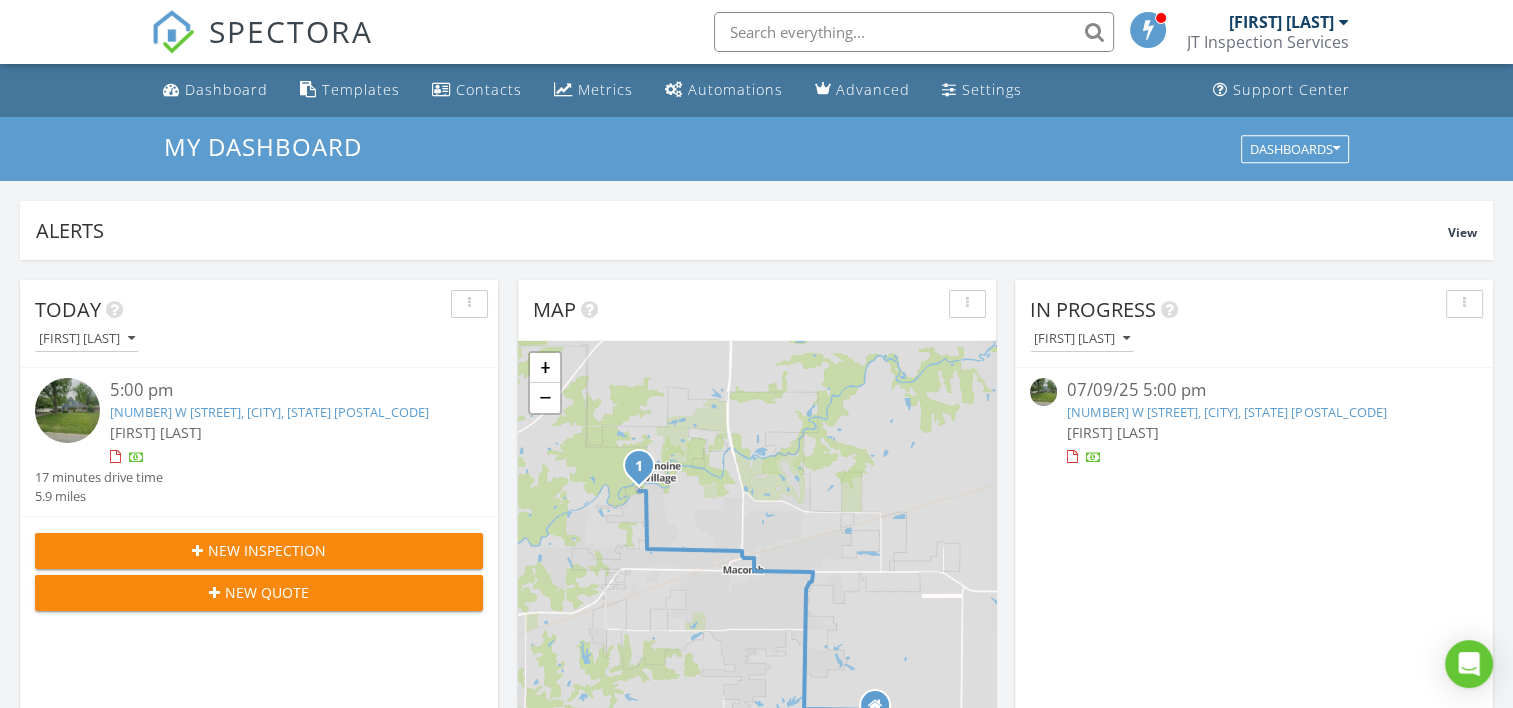 click on "[NUMBER] W [STREET], [CITY], [STATE] [POSTAL_CODE]" at bounding box center [269, 412] 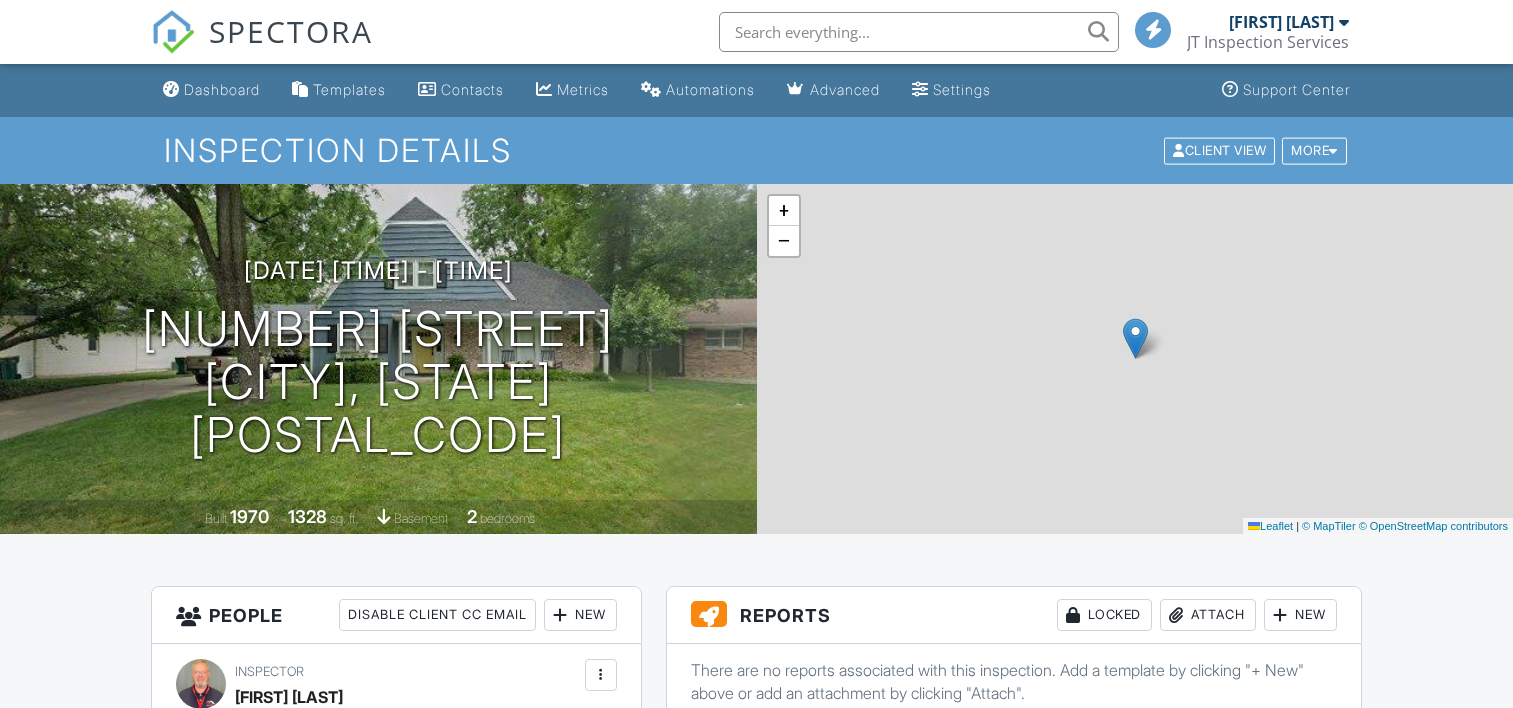 scroll, scrollTop: 0, scrollLeft: 0, axis: both 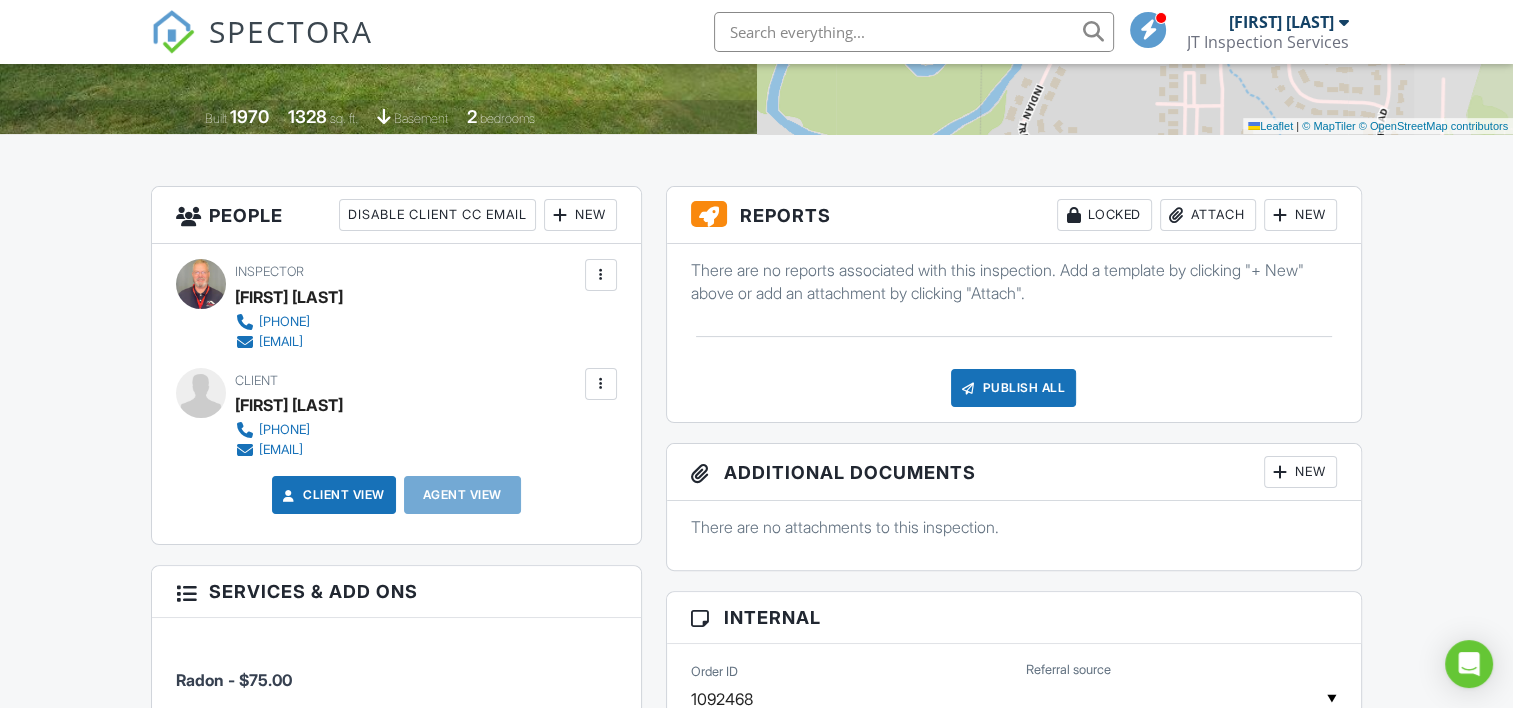 click on "Dashboard
Templates
Contacts
Metrics
Automations
Advanced
Settings
Support Center
Inspection Details
Client View
More
Property Details
Reschedule
Reorder / Copy
Share
Cancel
Delete
Print Order
Convert to V9
View Change Log
07/09/2025  5:00 pm
- 5:45 pm
10 W Hickory Bow
Macomb, IL 61455
Built
1970
1328
sq. ft.
basement
2
bedrooms
+ −  Leaflet   |   © MapTiler   © OpenStreetMap contributors
All emails and texts are disabled for this inspection!
All emails and texts have been disabled for this inspection. This may have happened due to someone manually disabling them or this inspection being unconfirmed when it was scheduled. To re-enable emails and texts for this inspection, click the button below." at bounding box center (756, 969) 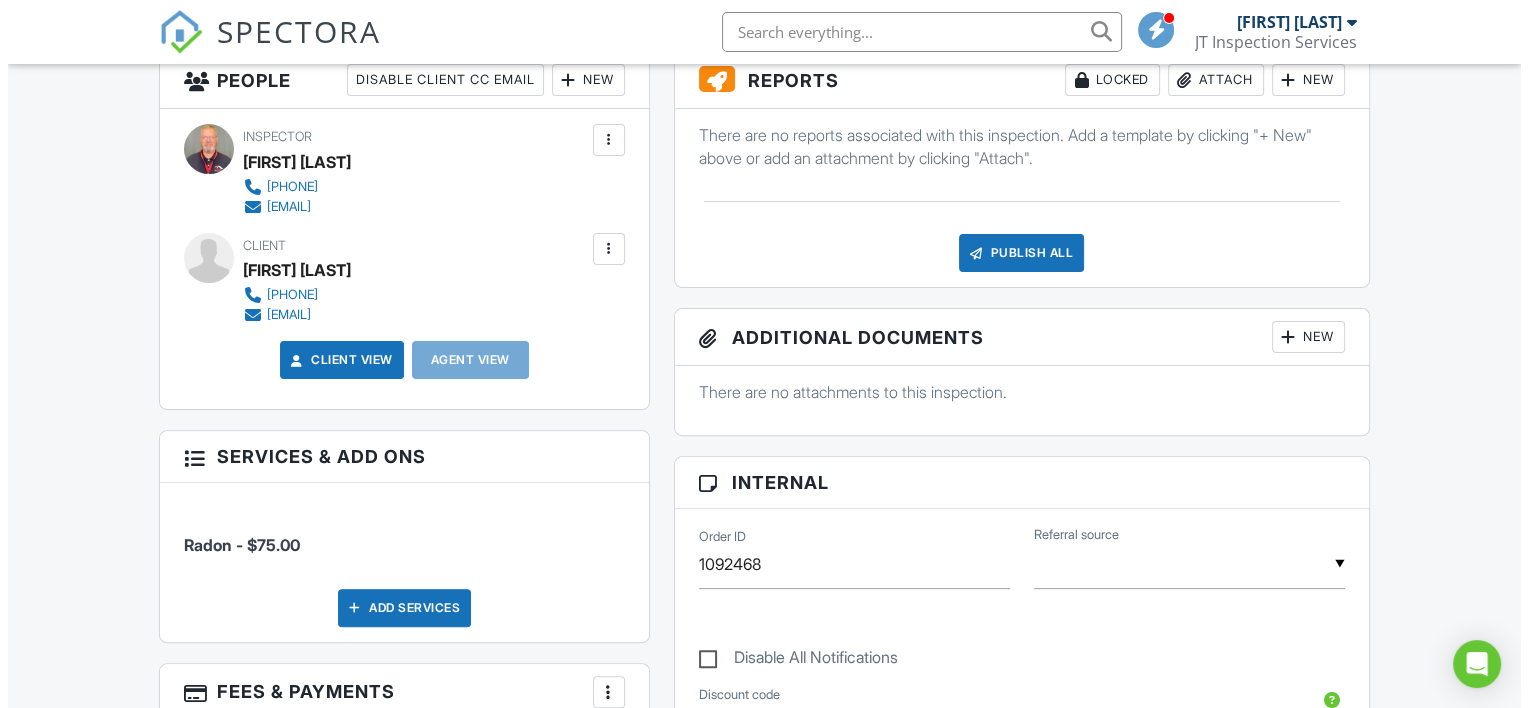 scroll, scrollTop: 500, scrollLeft: 0, axis: vertical 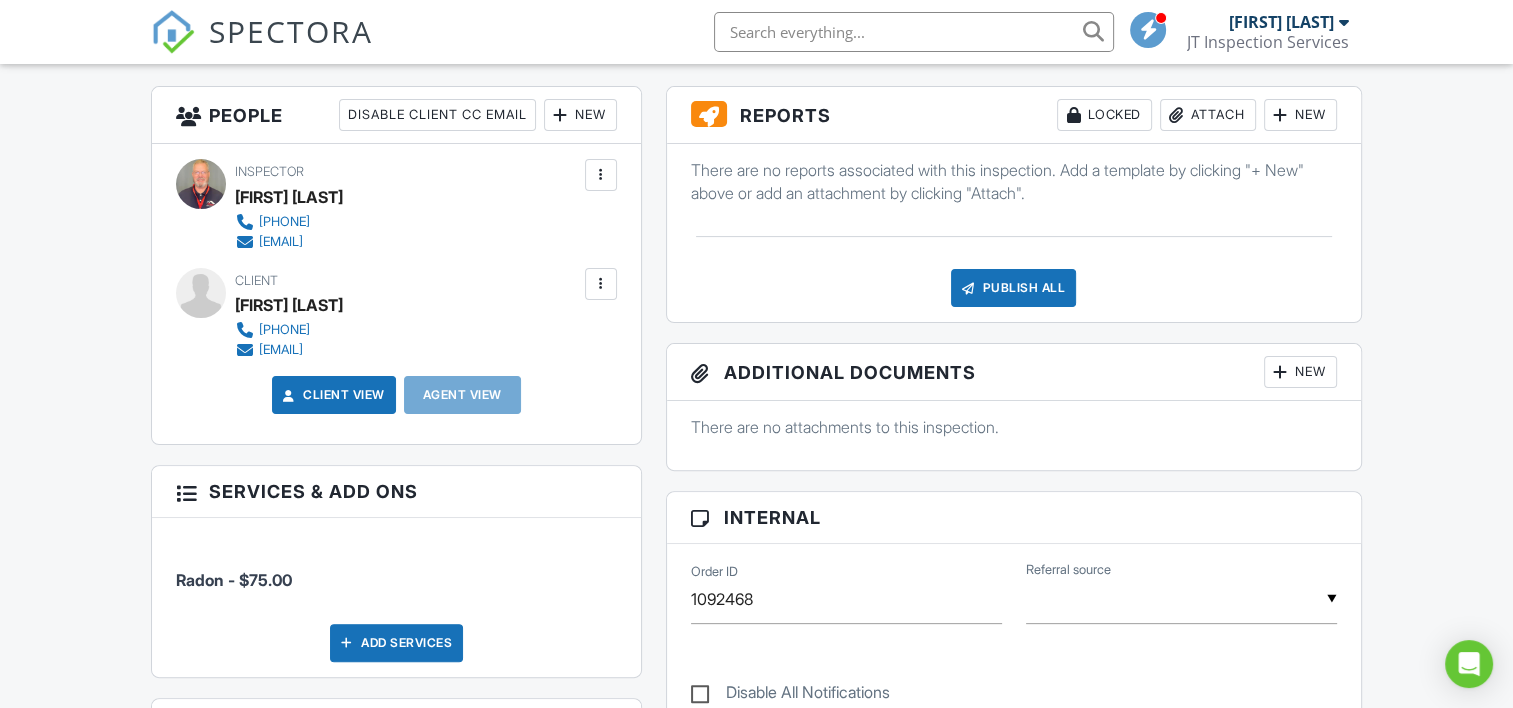 click on "Attach" at bounding box center [1208, 115] 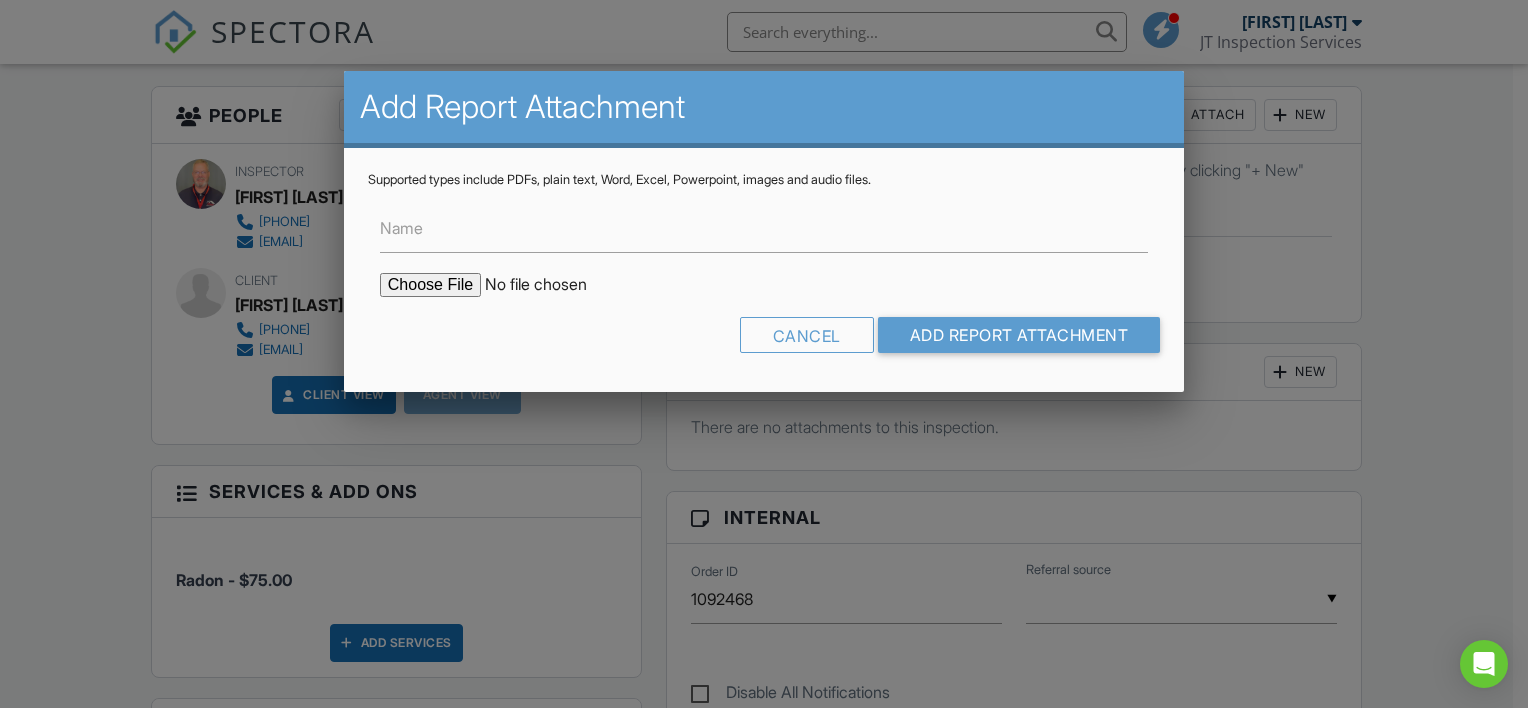 click at bounding box center [550, 285] 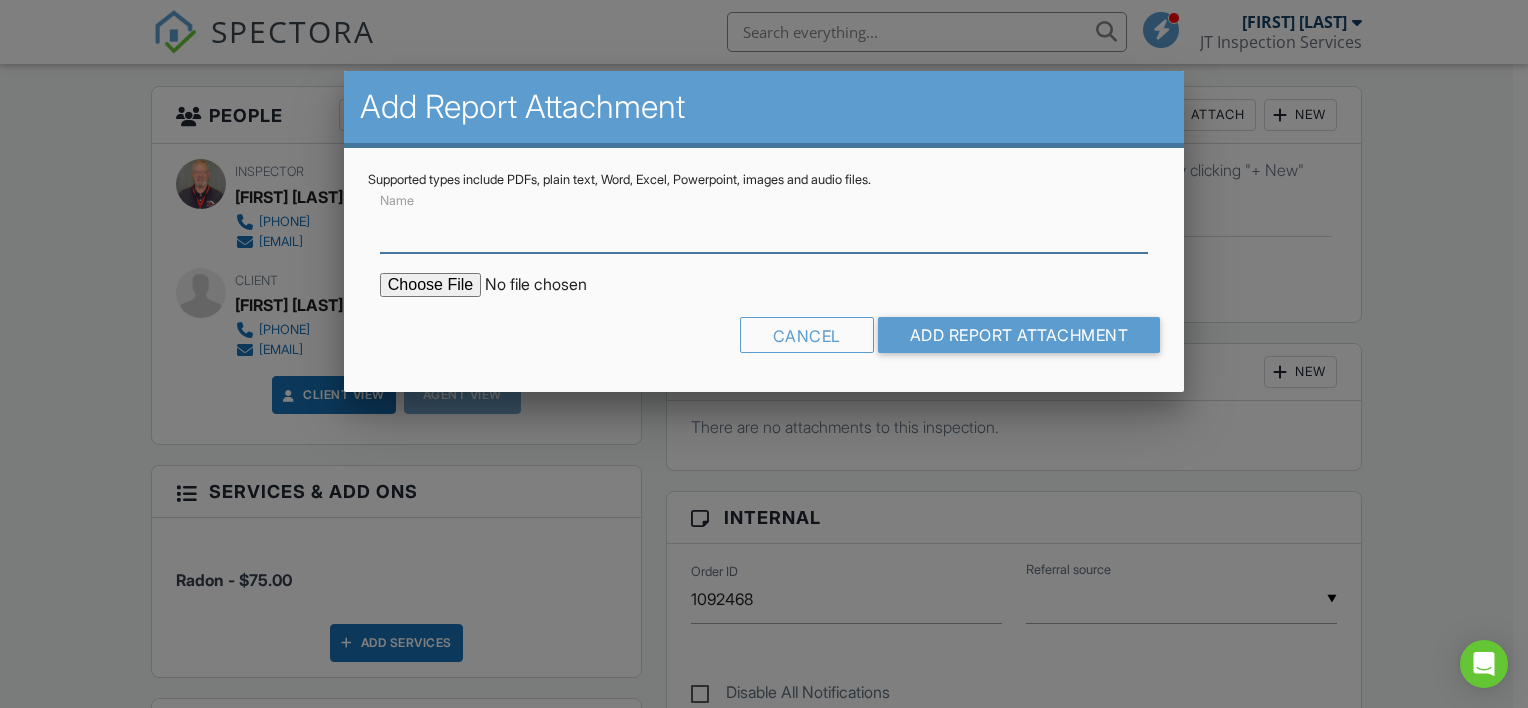 click on "Name" at bounding box center (764, 228) 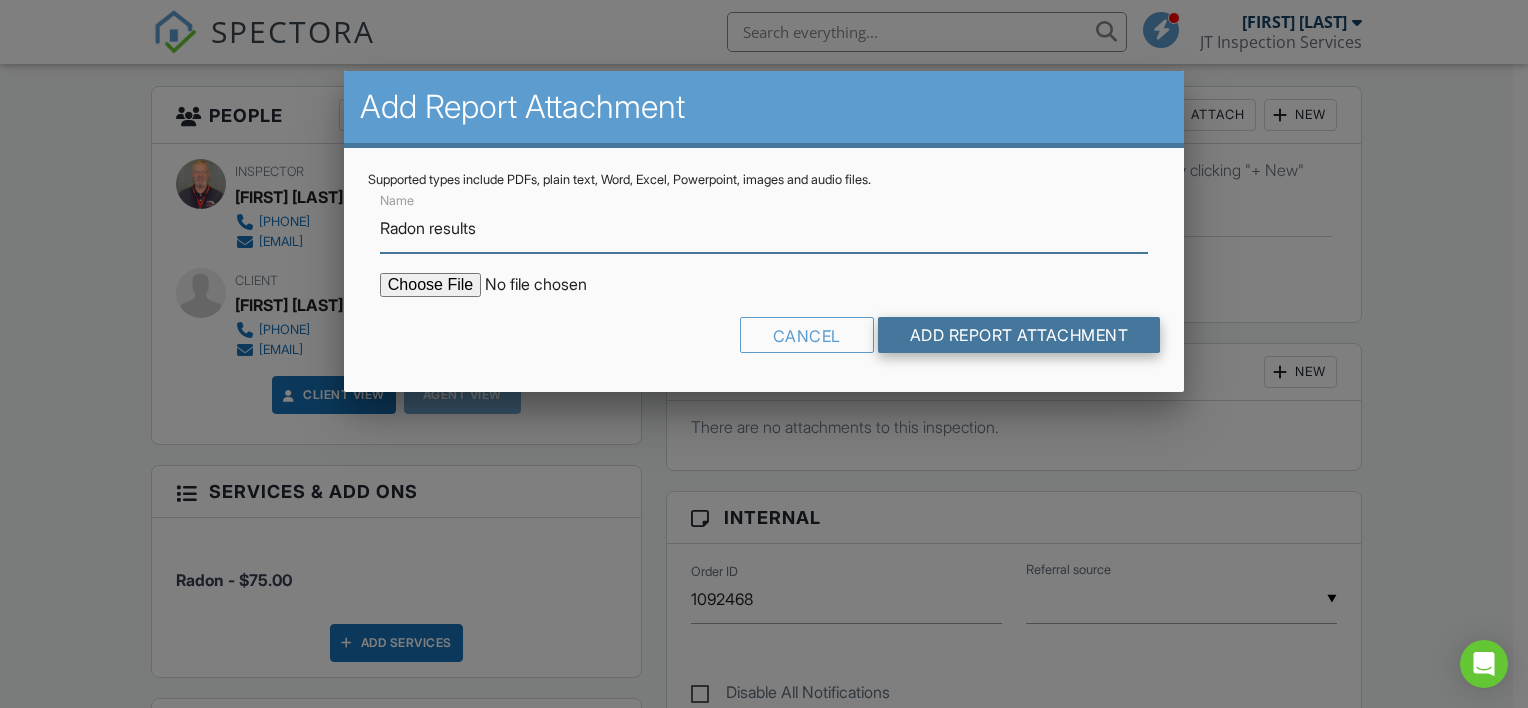 type on "Radon results" 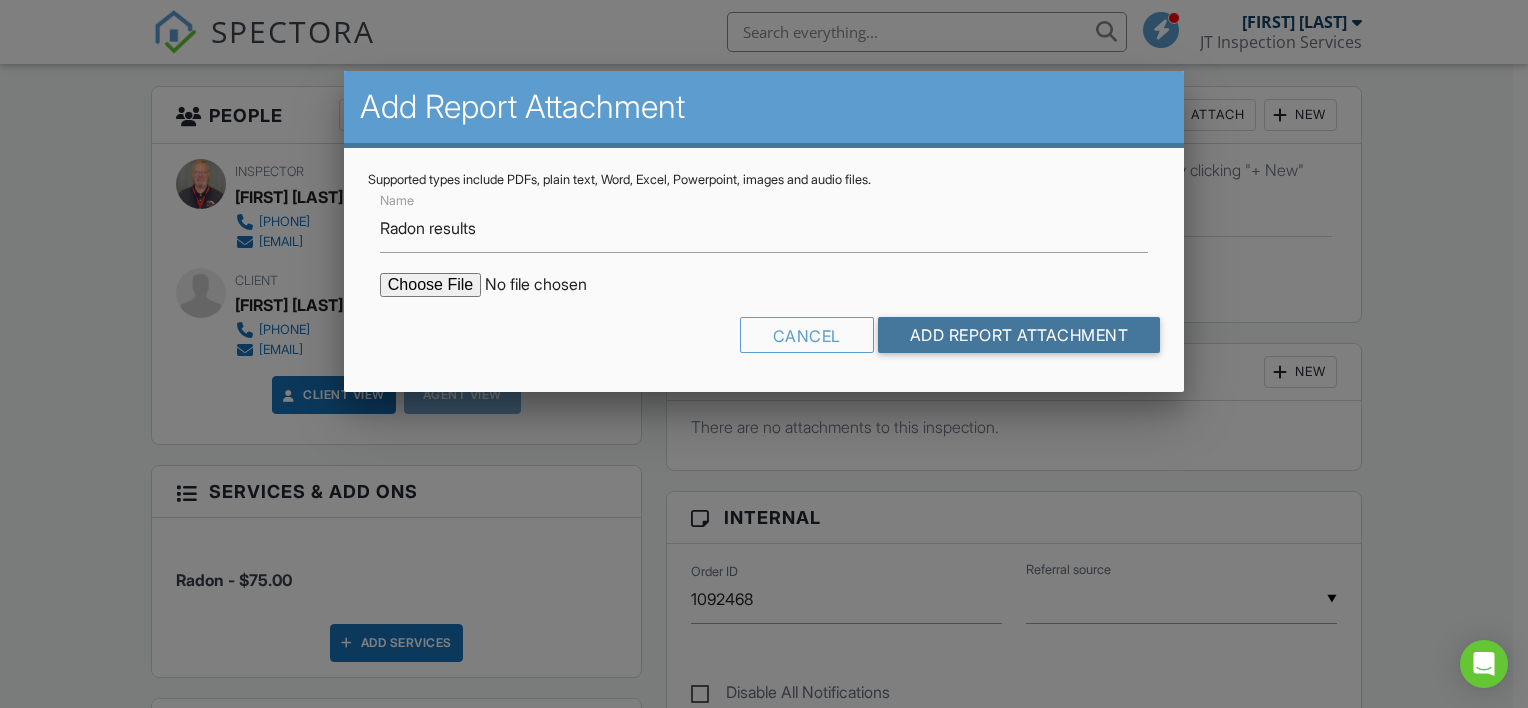 click on "Add Report Attachment" at bounding box center [1019, 335] 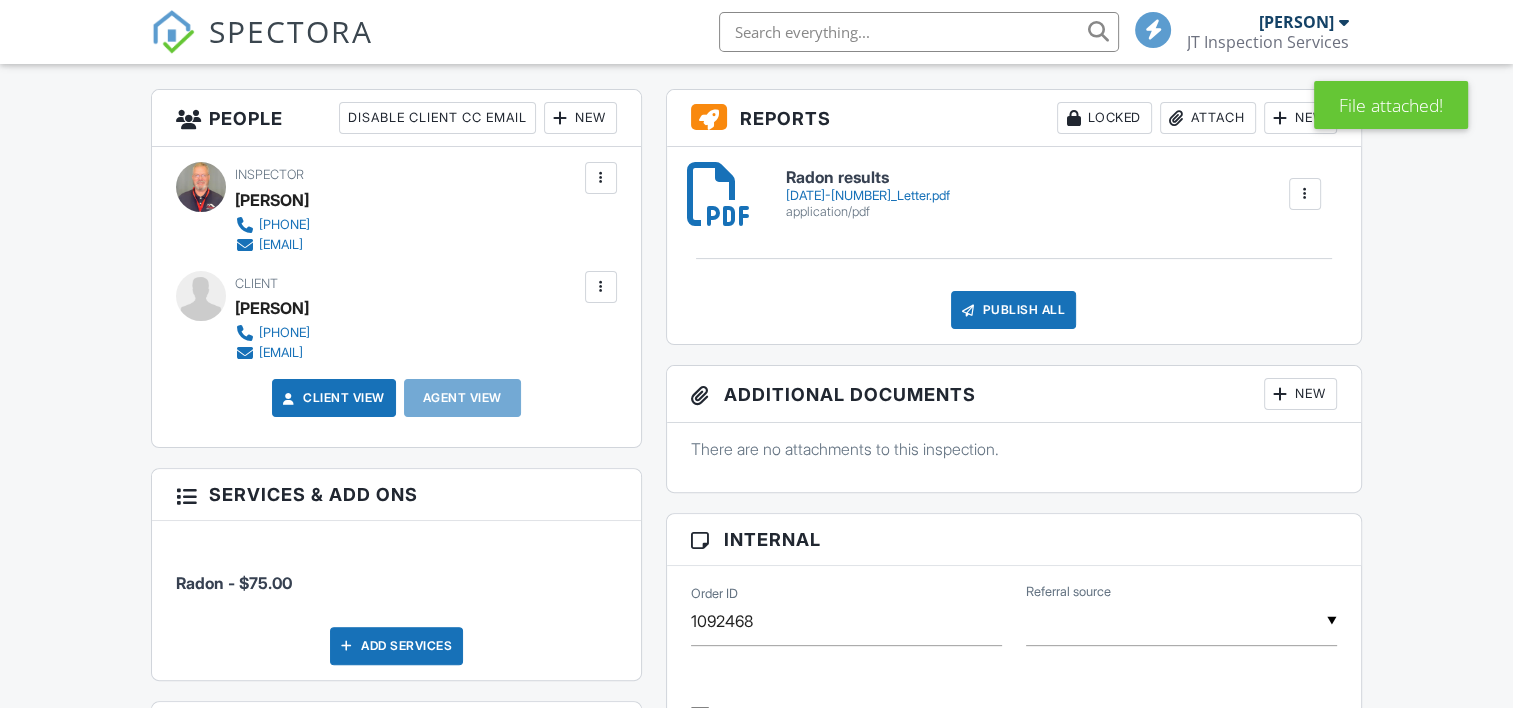 scroll, scrollTop: 0, scrollLeft: 0, axis: both 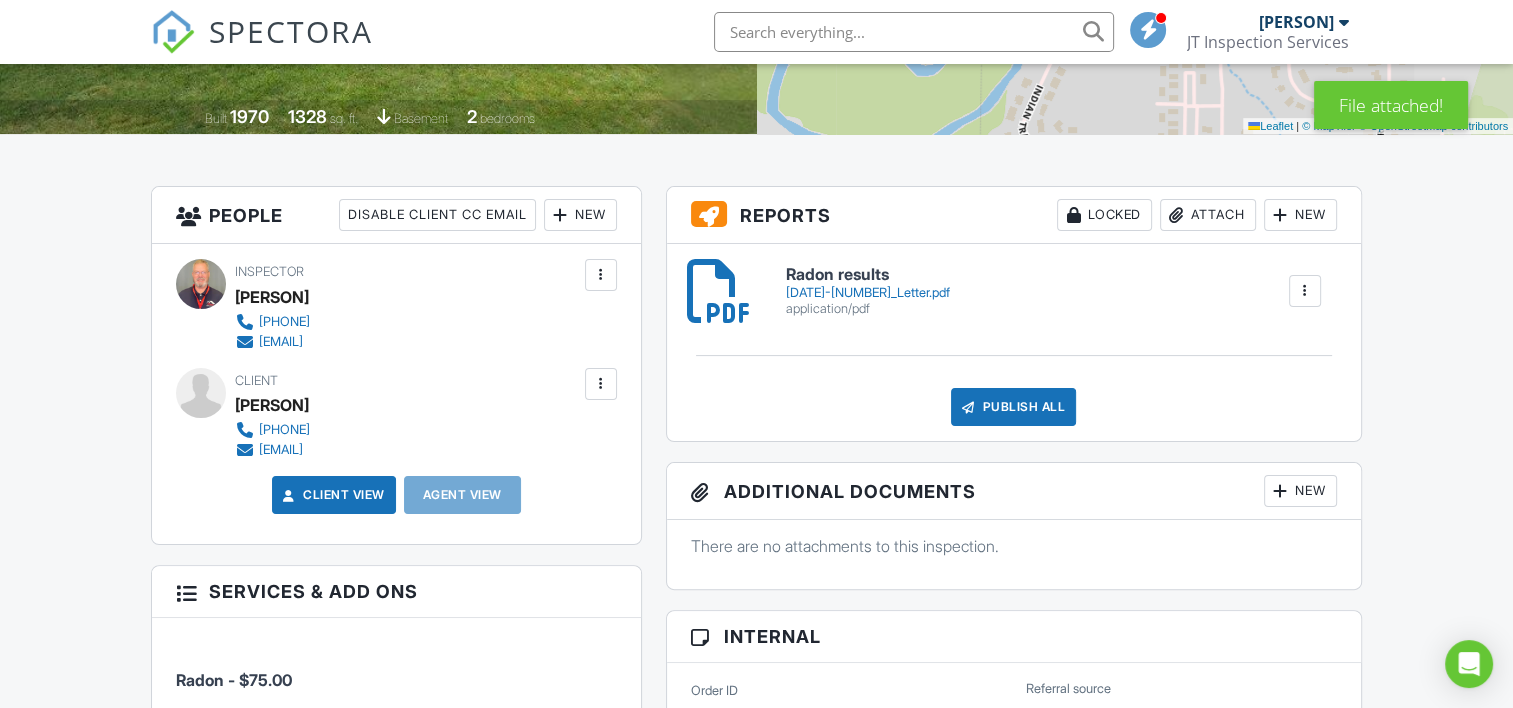 click on "[DATE]-[NUMBER]_Letter.pdf" at bounding box center [868, 293] 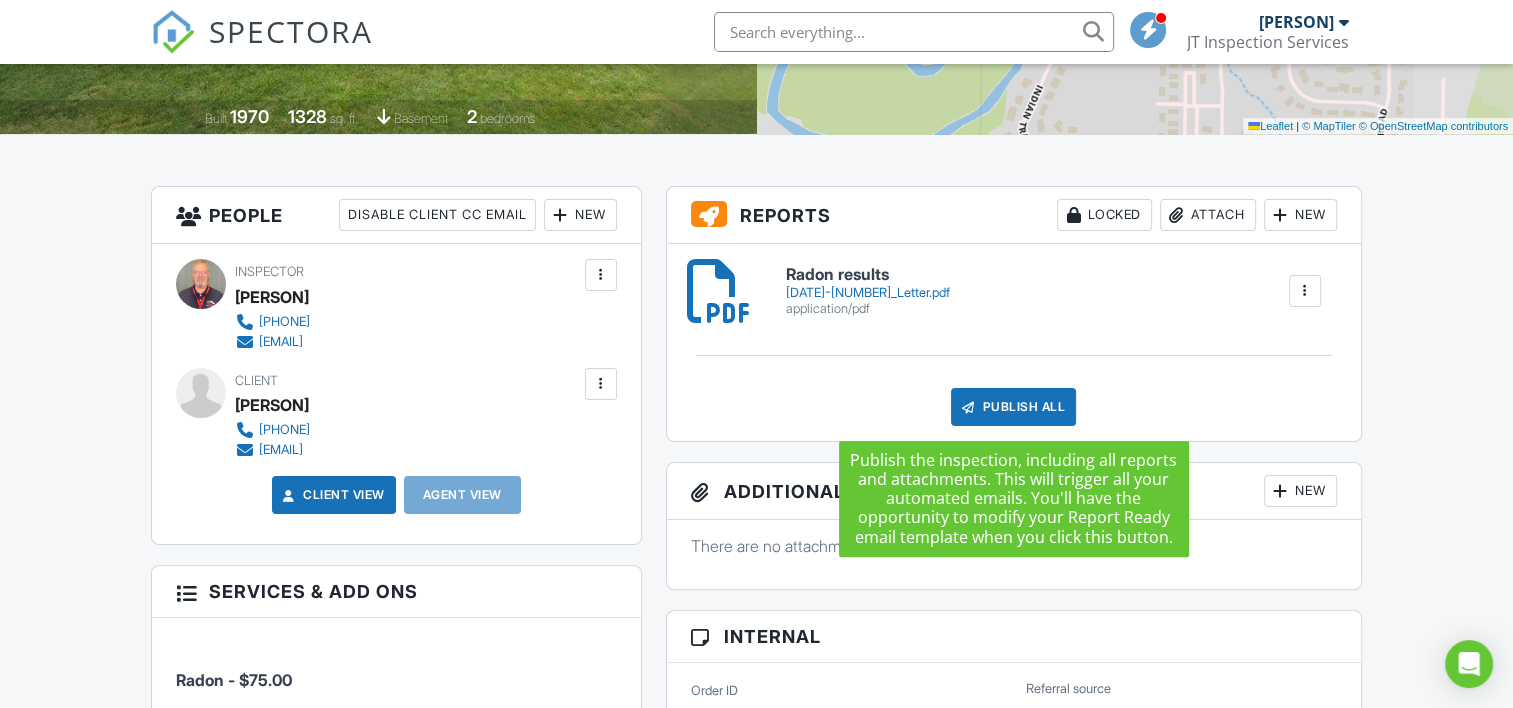 click on "Publish All" at bounding box center (1013, 407) 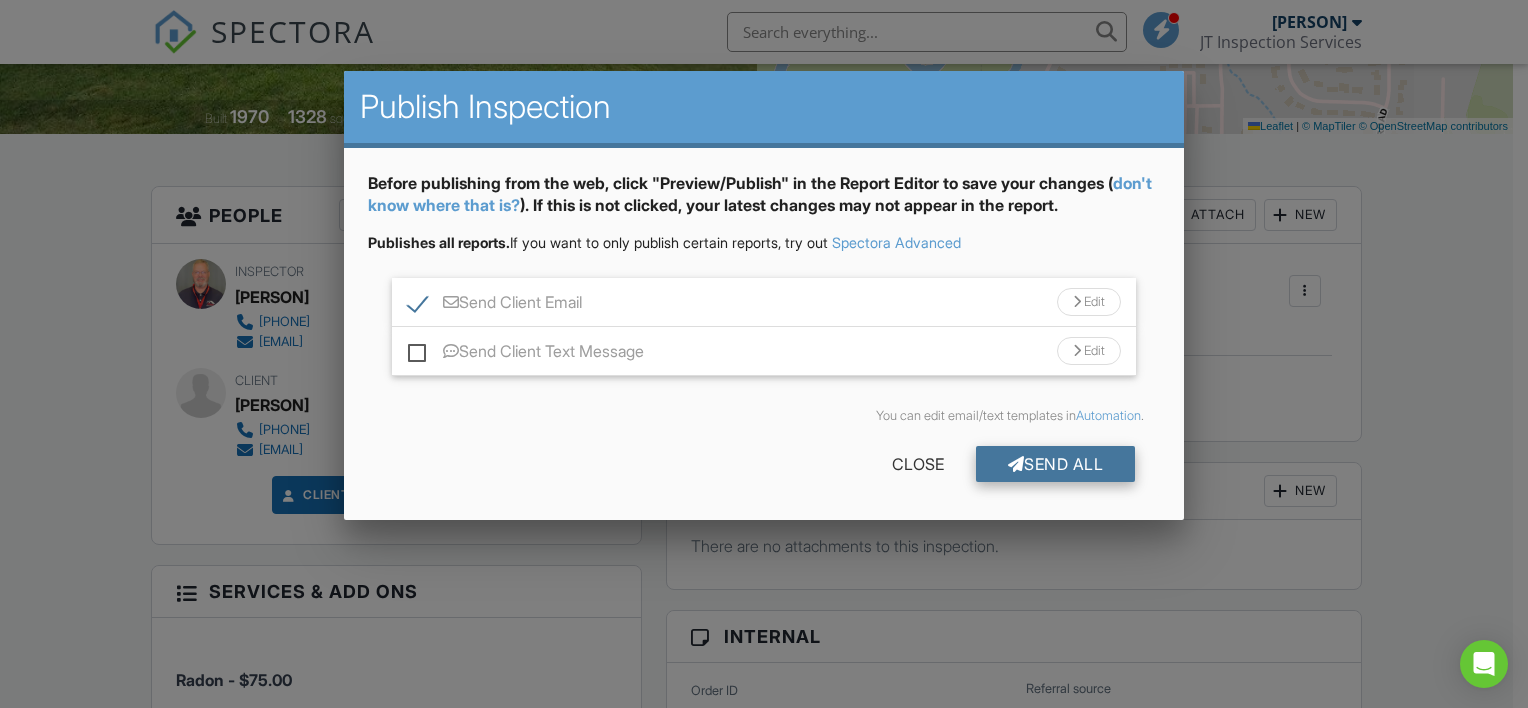 click on "Send All" at bounding box center (1056, 464) 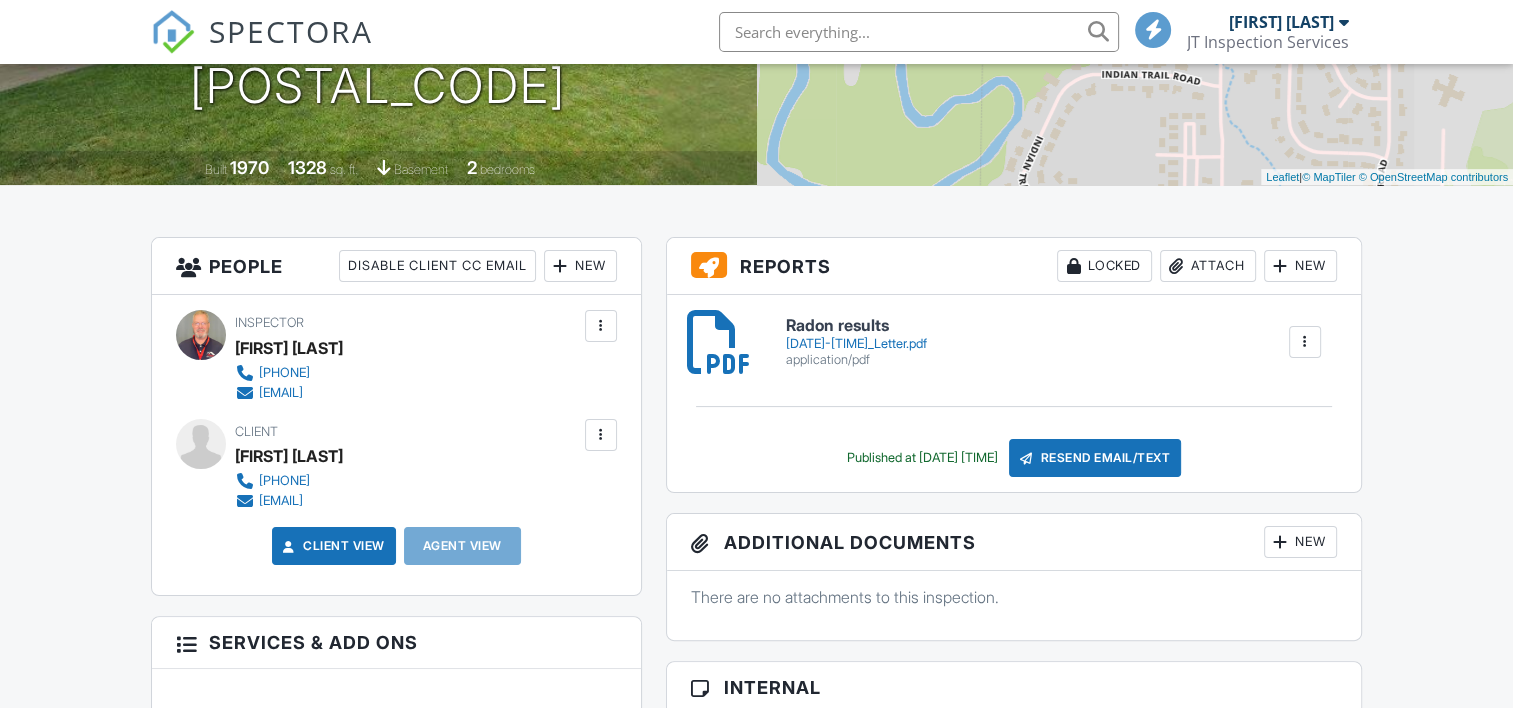 scroll, scrollTop: 349, scrollLeft: 0, axis: vertical 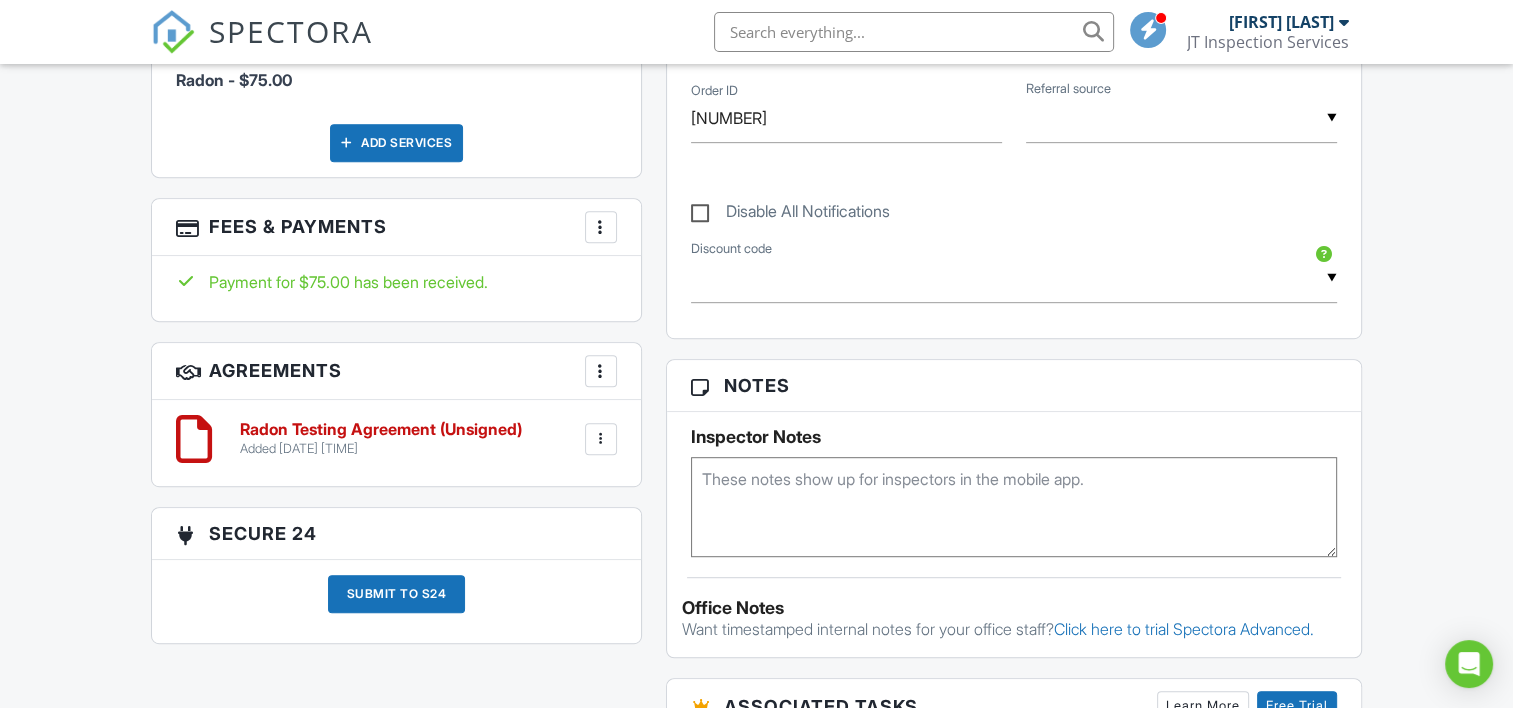 click on "Radon Testing Agreement
(Unsigned)" at bounding box center [381, 430] 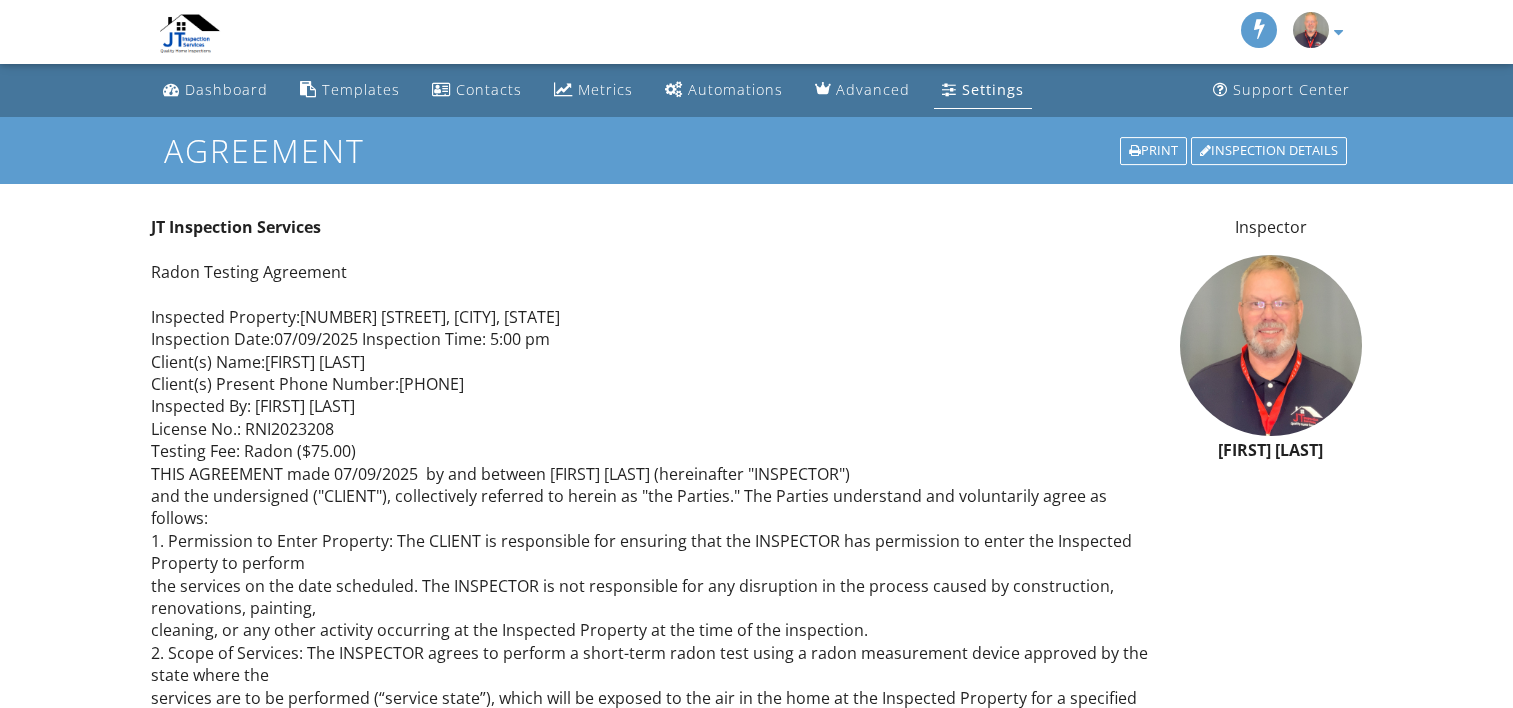 scroll, scrollTop: 0, scrollLeft: 0, axis: both 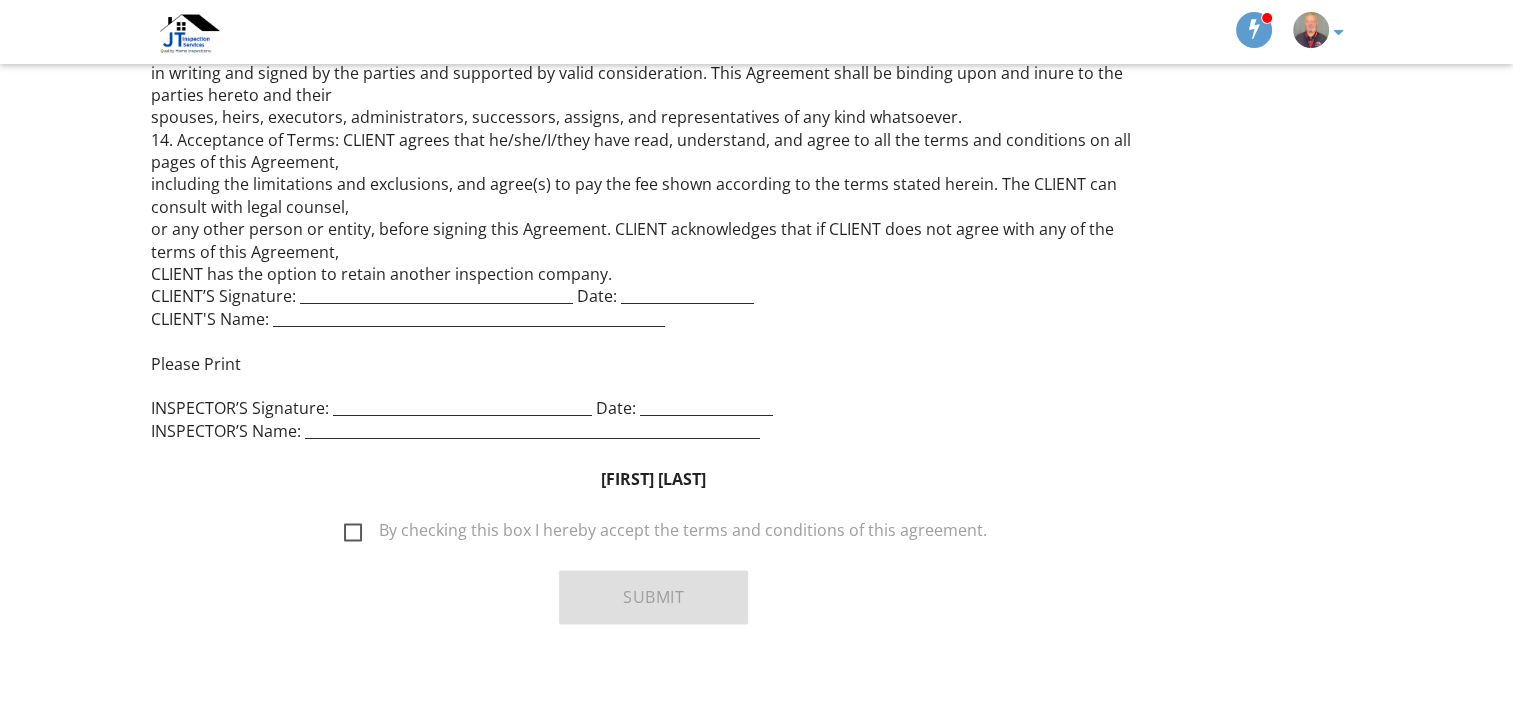 click on "By checking this box I hereby accept the terms and conditions of this agreement." at bounding box center (665, 533) 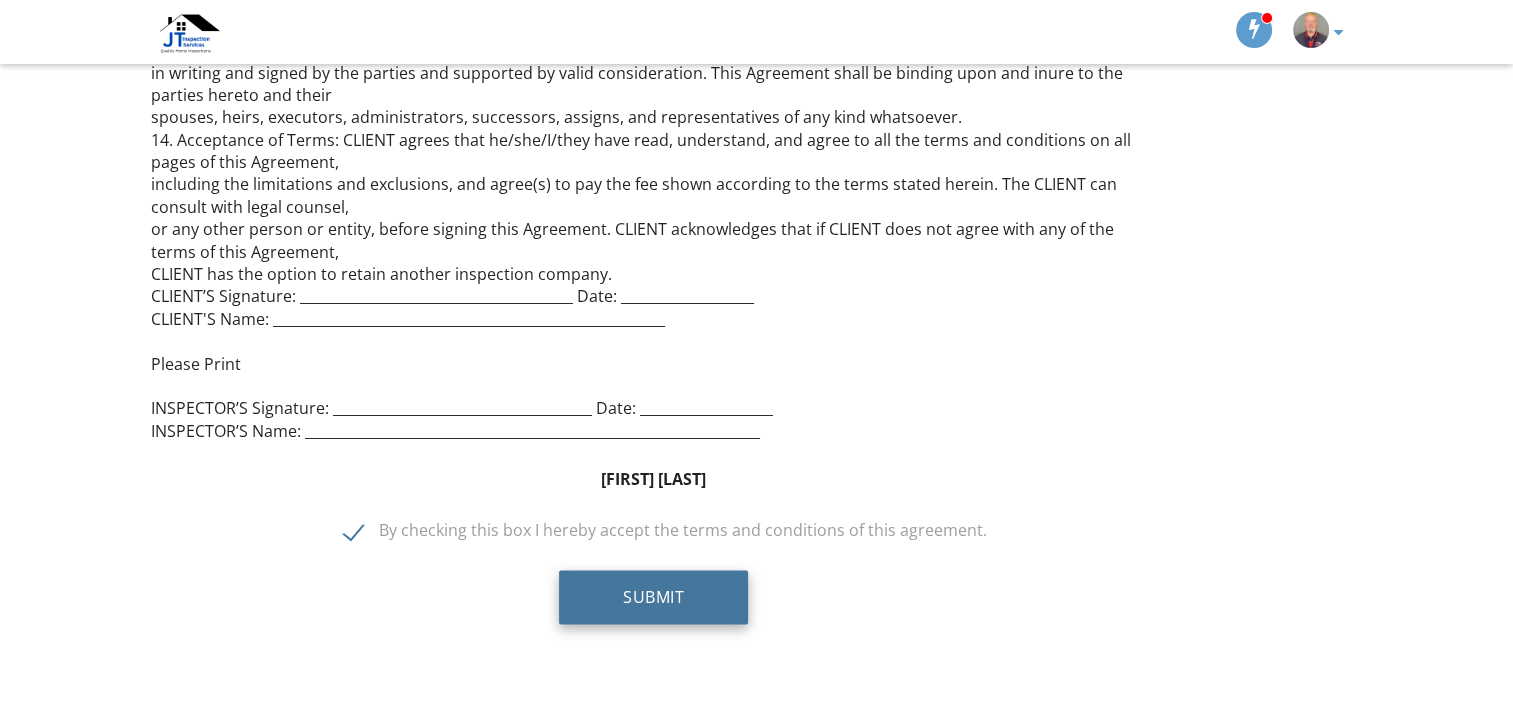click on "Submit" at bounding box center [653, 597] 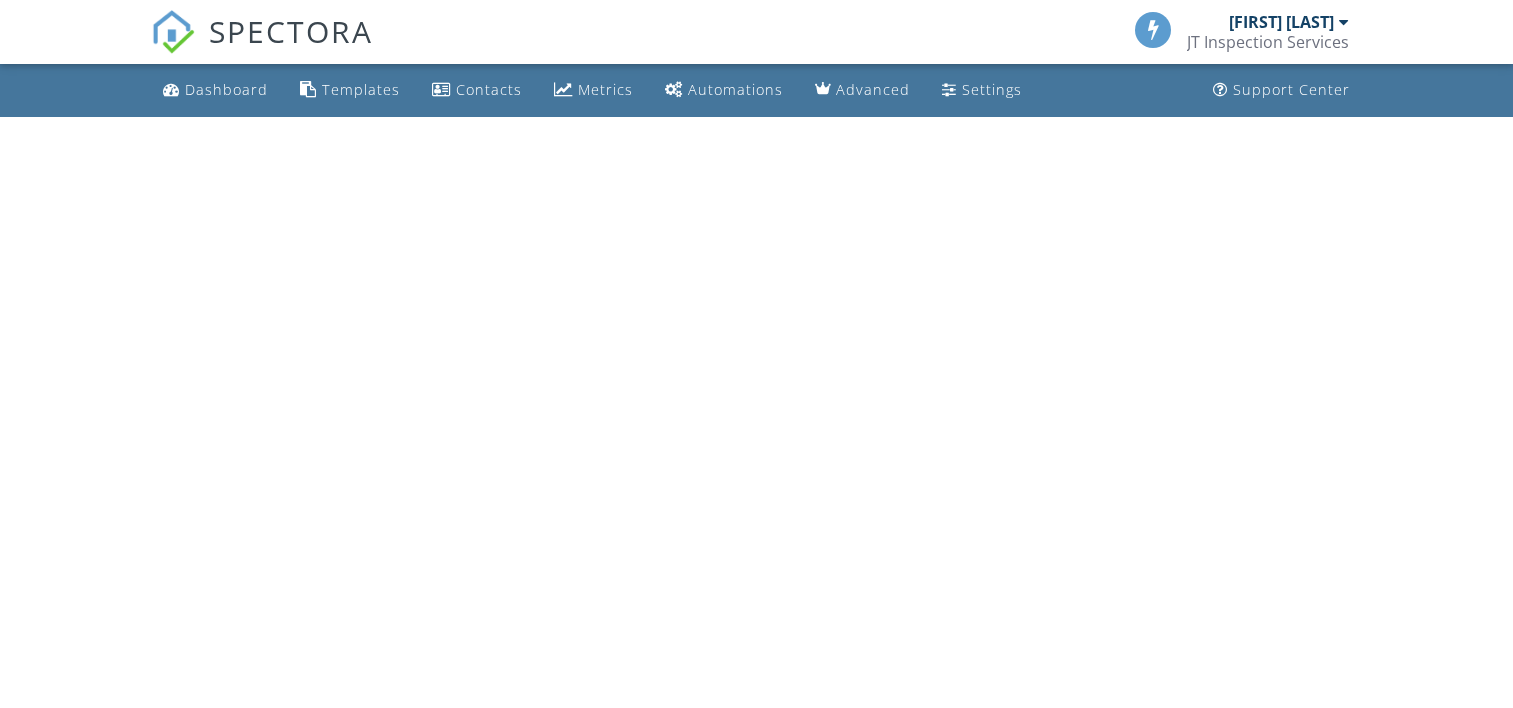 scroll, scrollTop: 0, scrollLeft: 0, axis: both 